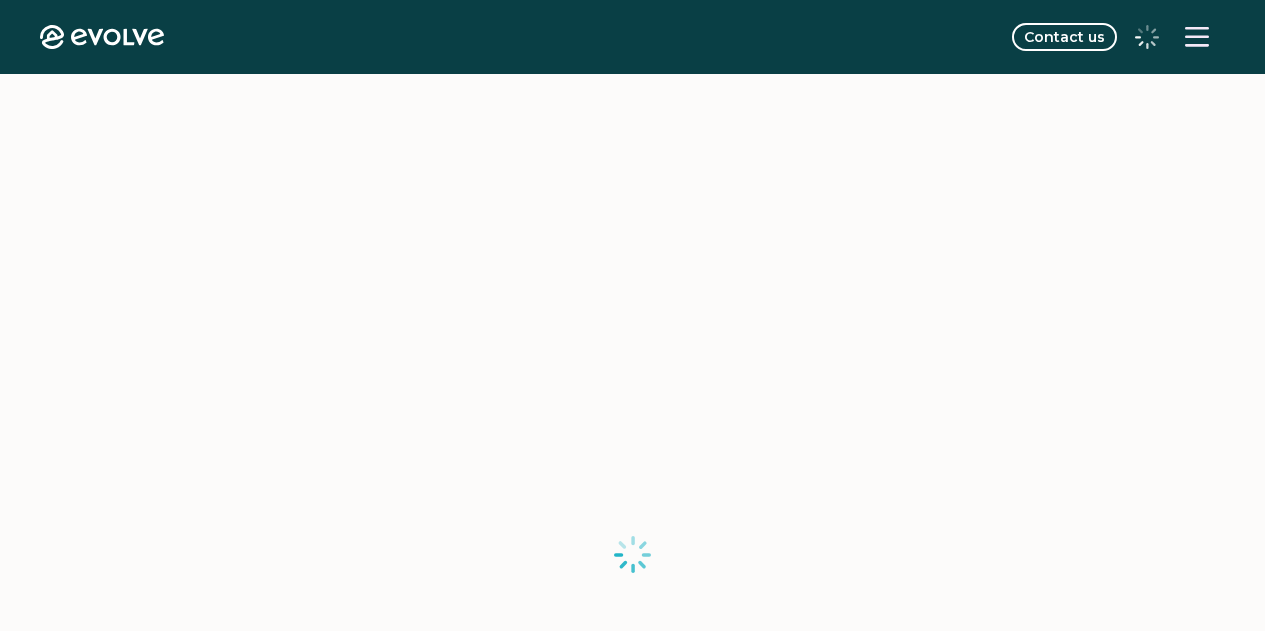 scroll, scrollTop: 0, scrollLeft: 0, axis: both 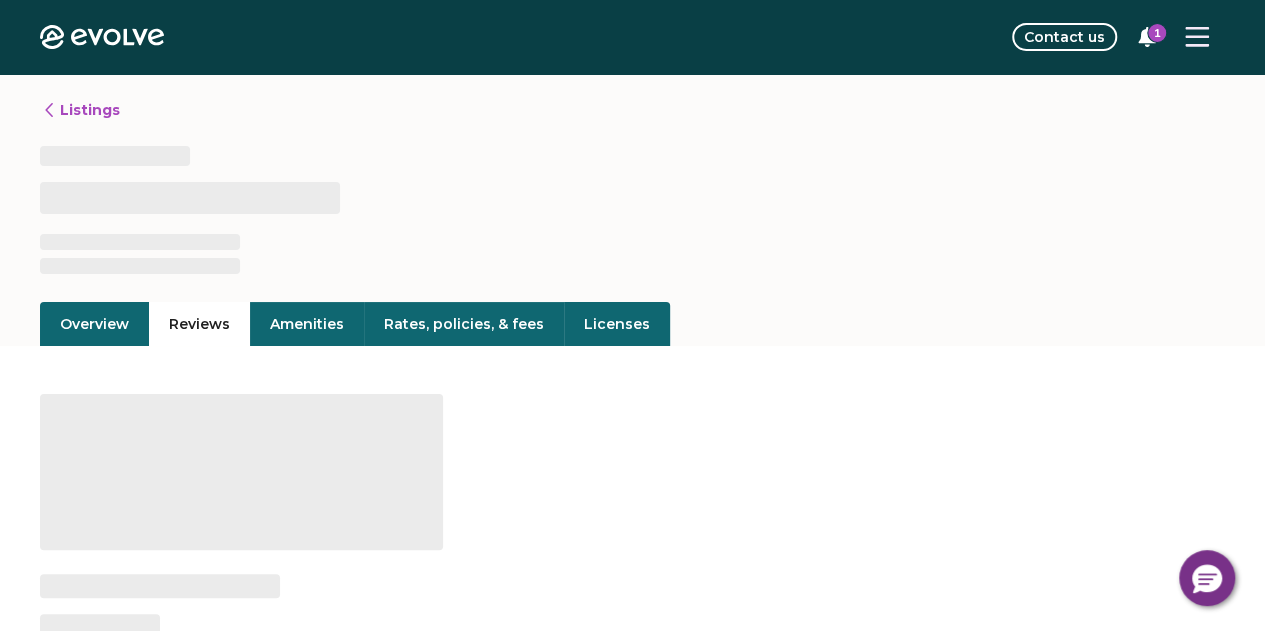 click on "1" at bounding box center (1157, 33) 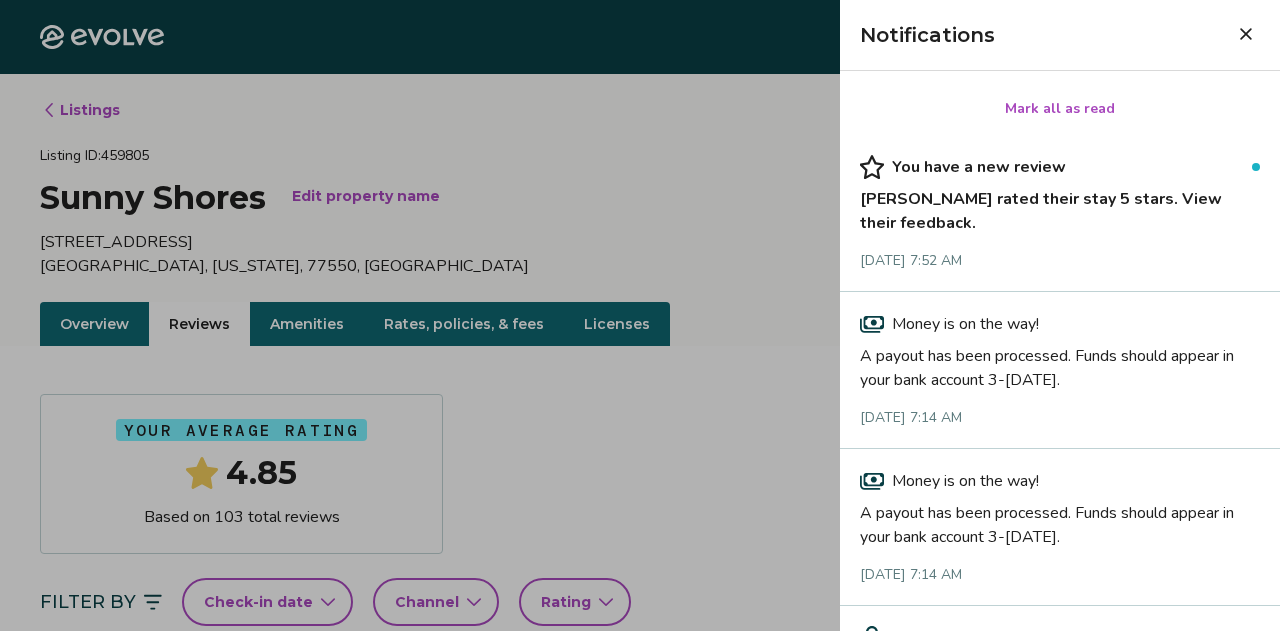 click 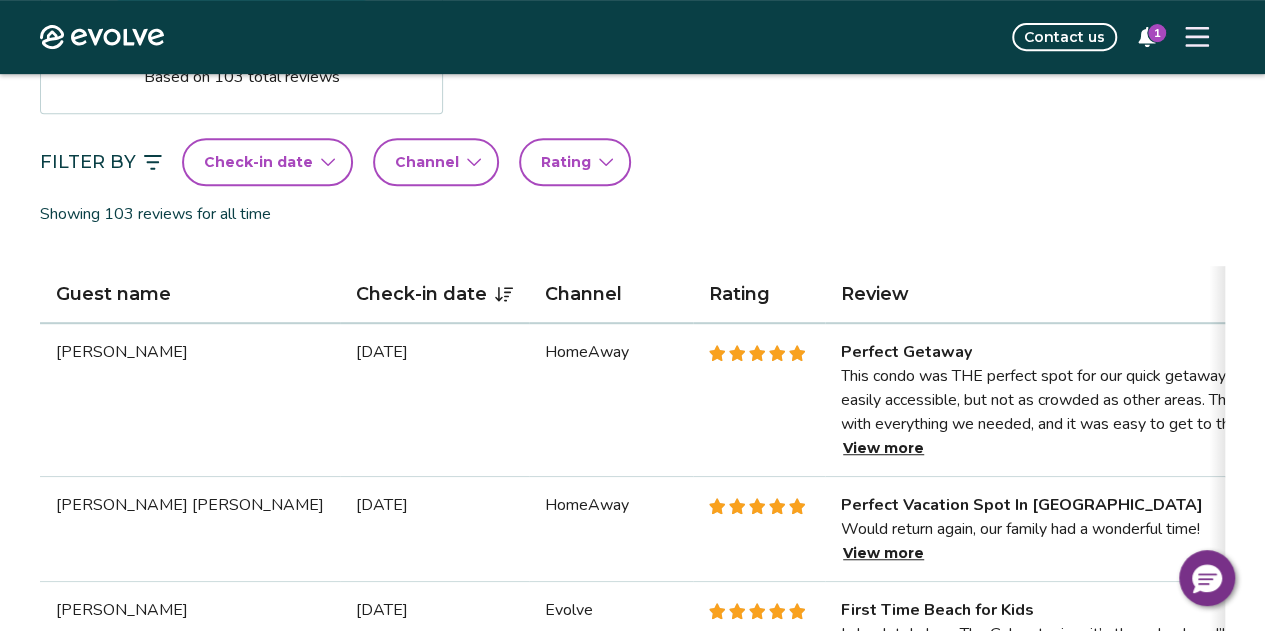 scroll, scrollTop: 486, scrollLeft: 0, axis: vertical 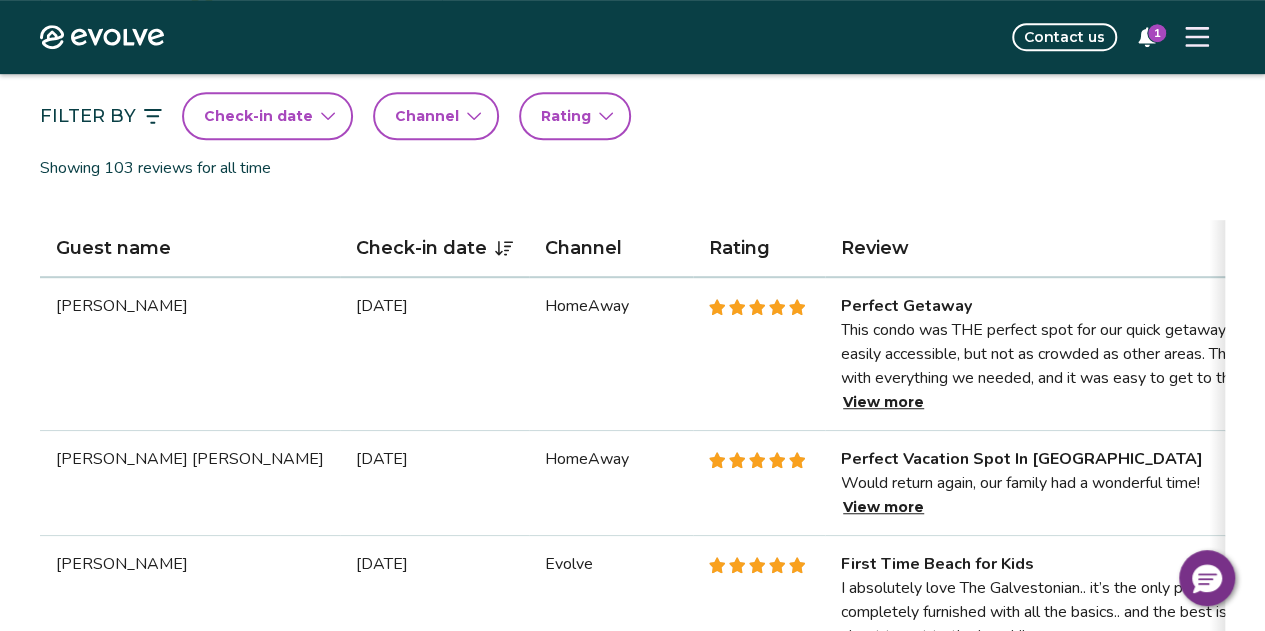 click on "View more" at bounding box center [883, 402] 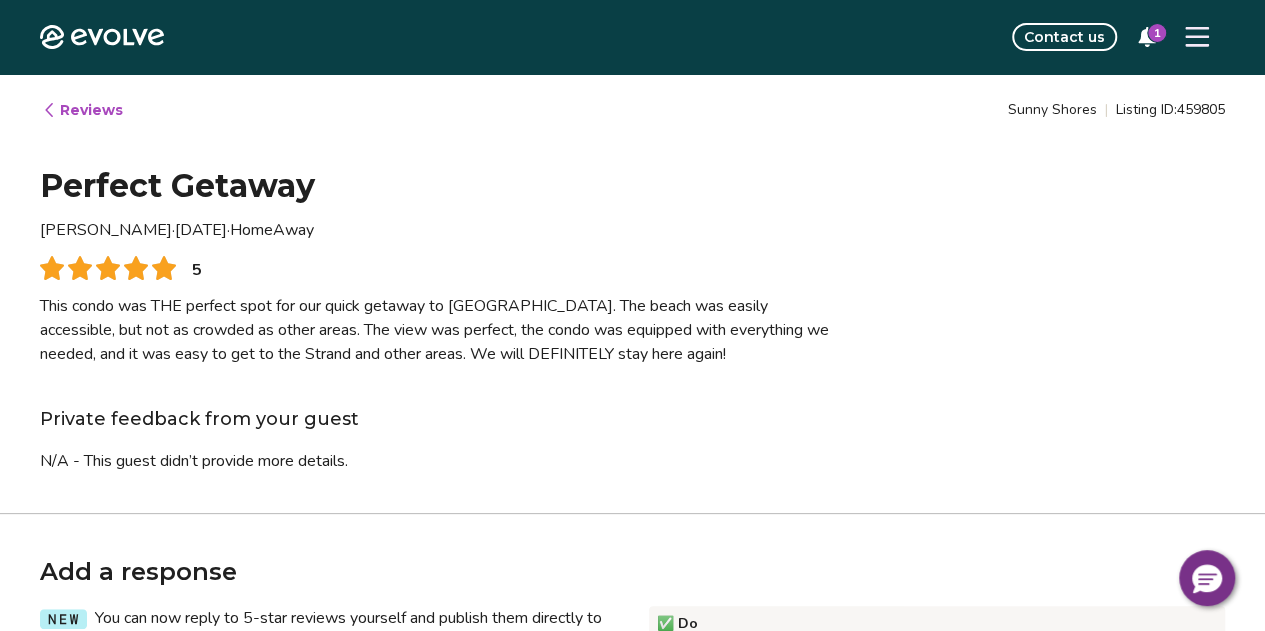 type on "*" 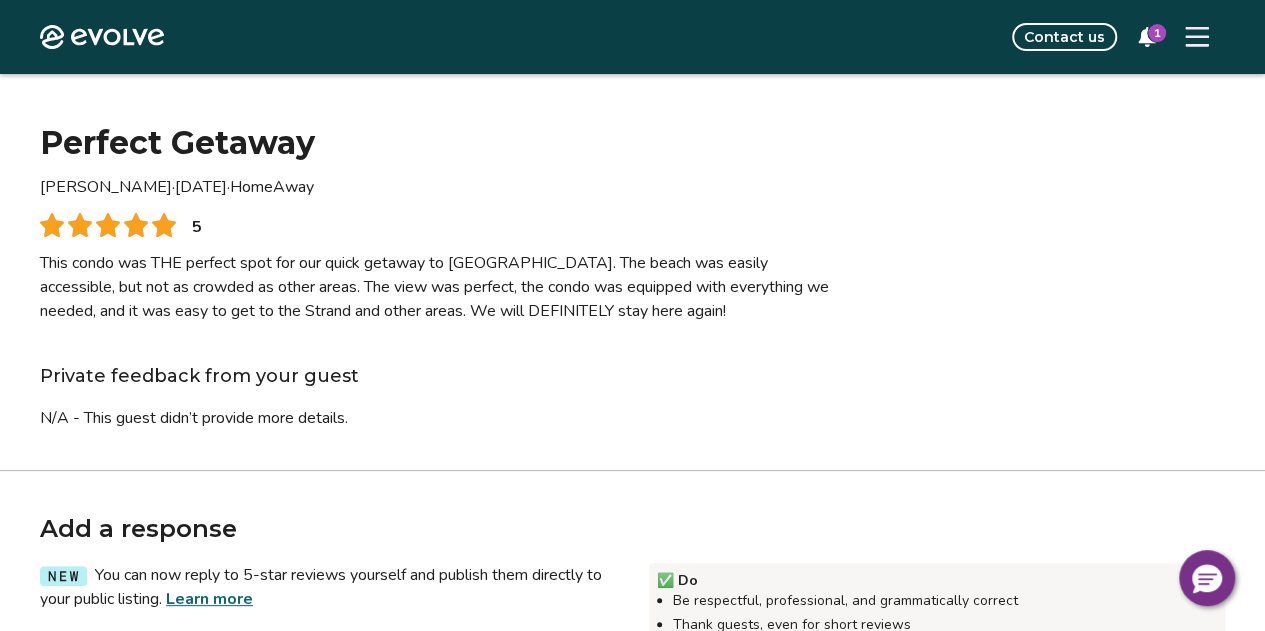 scroll, scrollTop: 0, scrollLeft: 0, axis: both 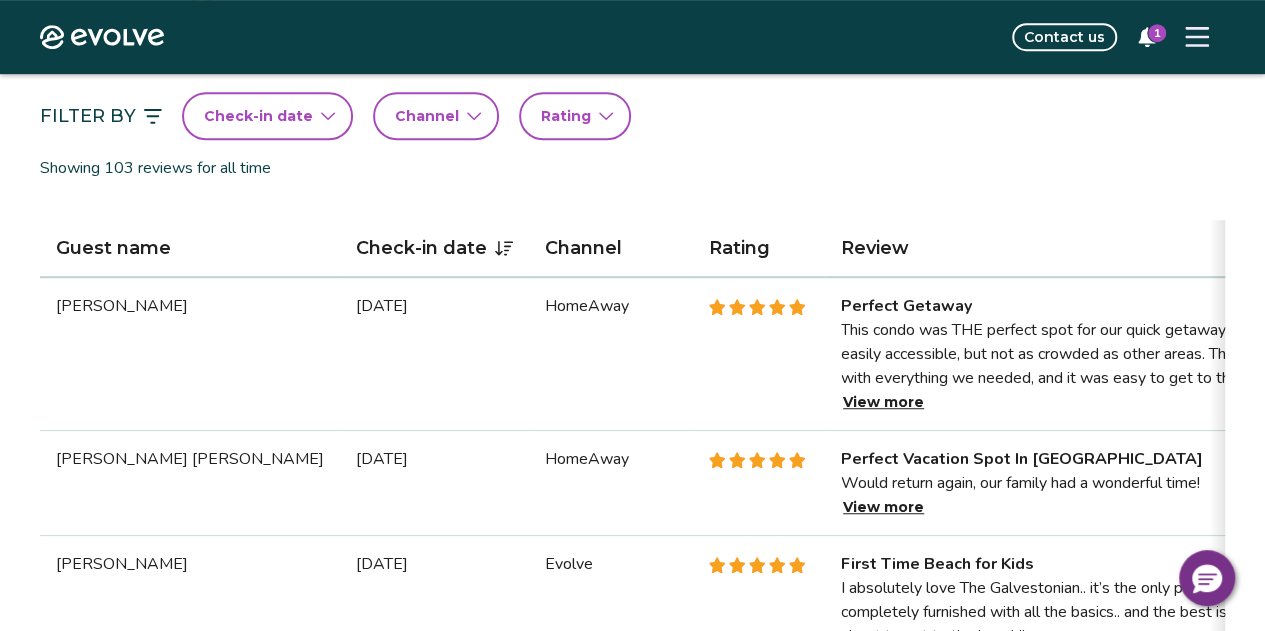 drag, startPoint x: 190, startPoint y: 309, endPoint x: 49, endPoint y: 303, distance: 141.12761 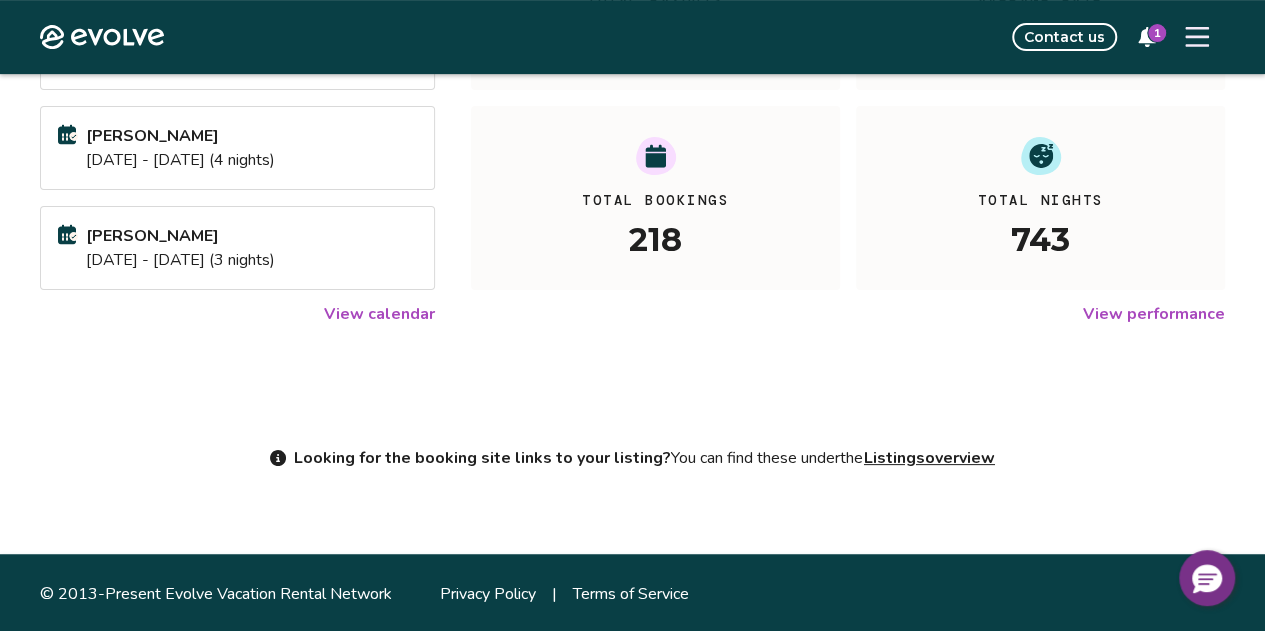 scroll, scrollTop: 402, scrollLeft: 0, axis: vertical 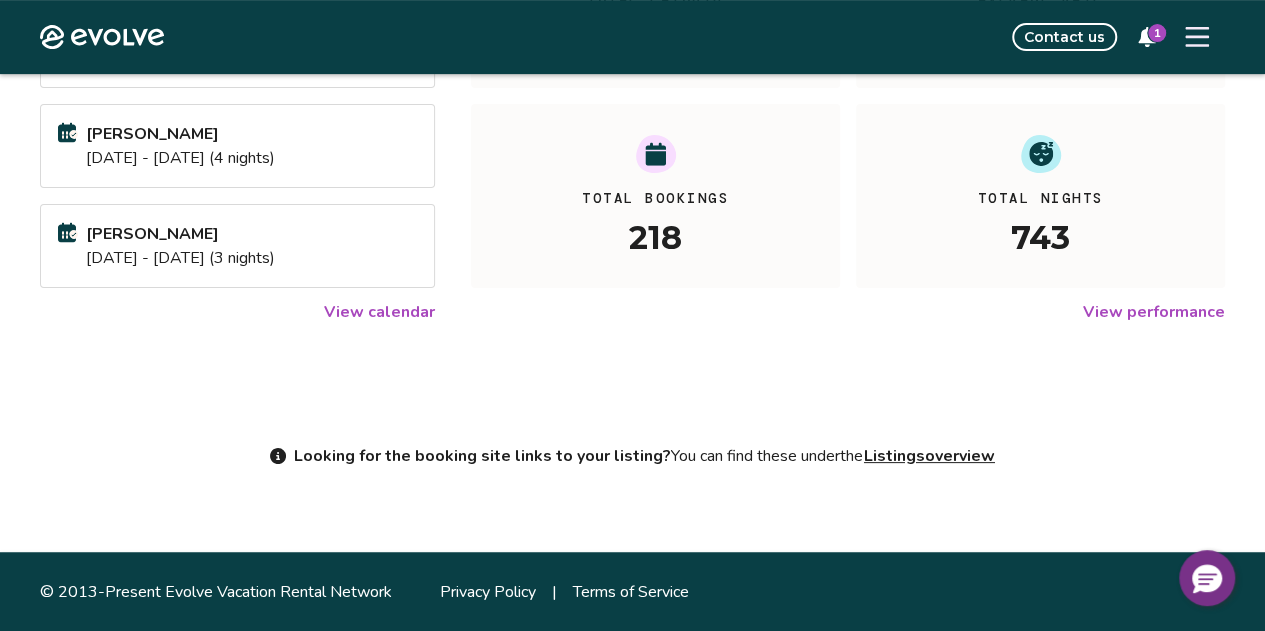 click on "View calendar" at bounding box center (379, 312) 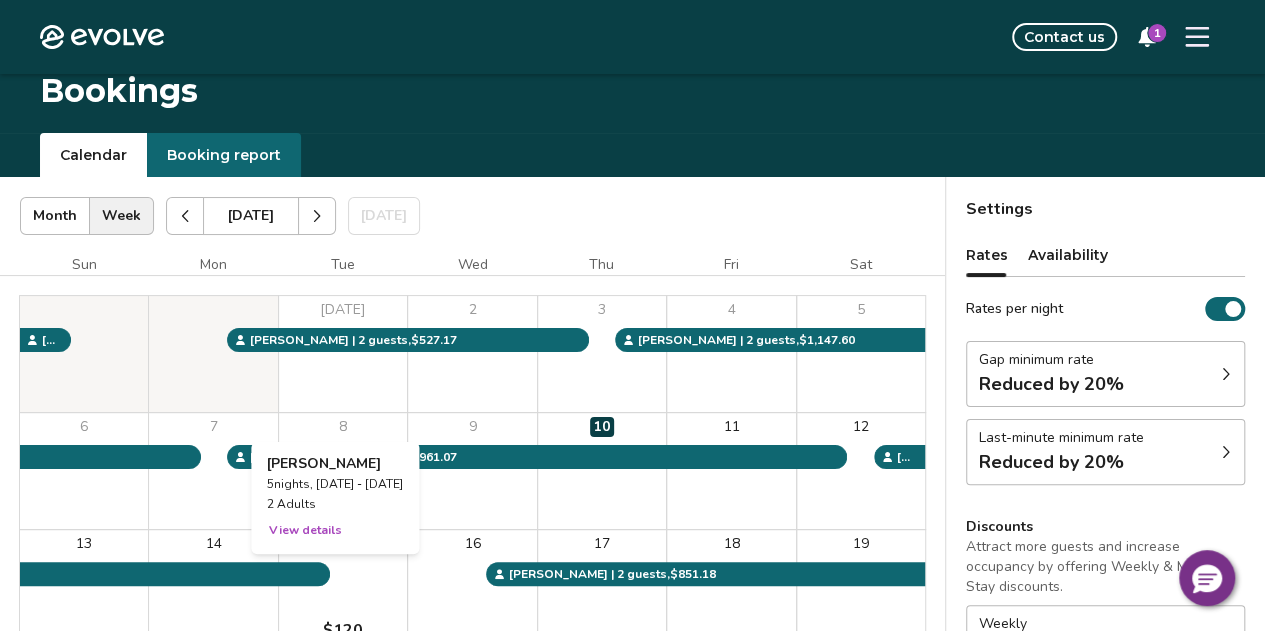 scroll, scrollTop: 0, scrollLeft: 0, axis: both 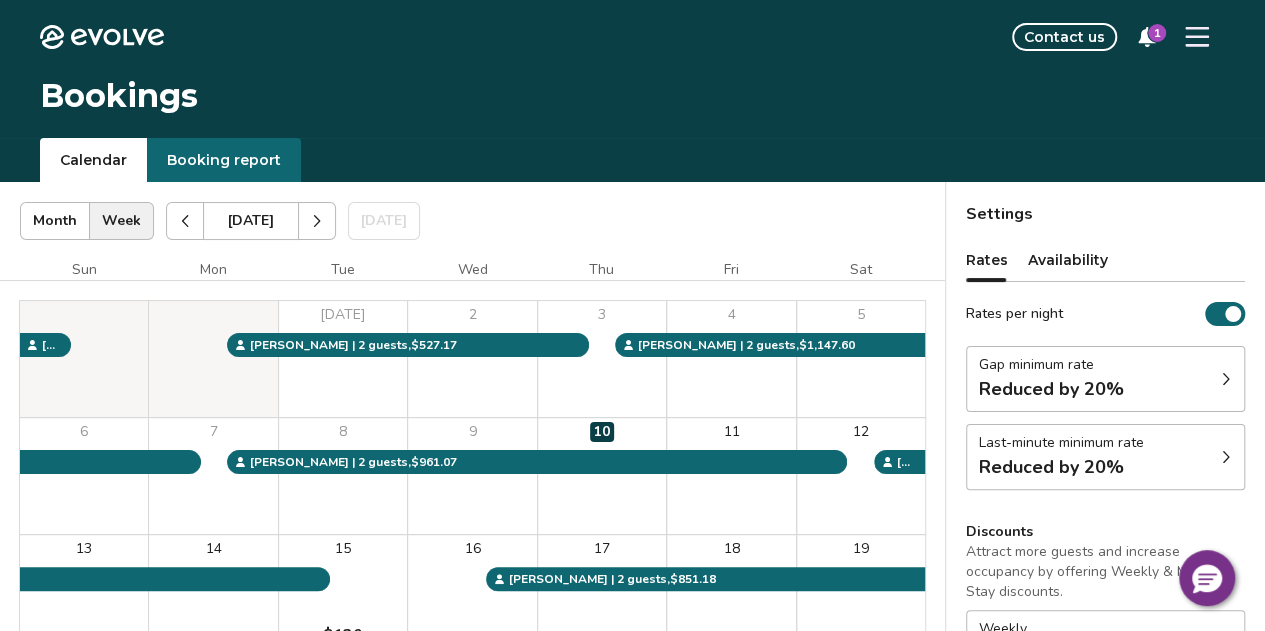 click 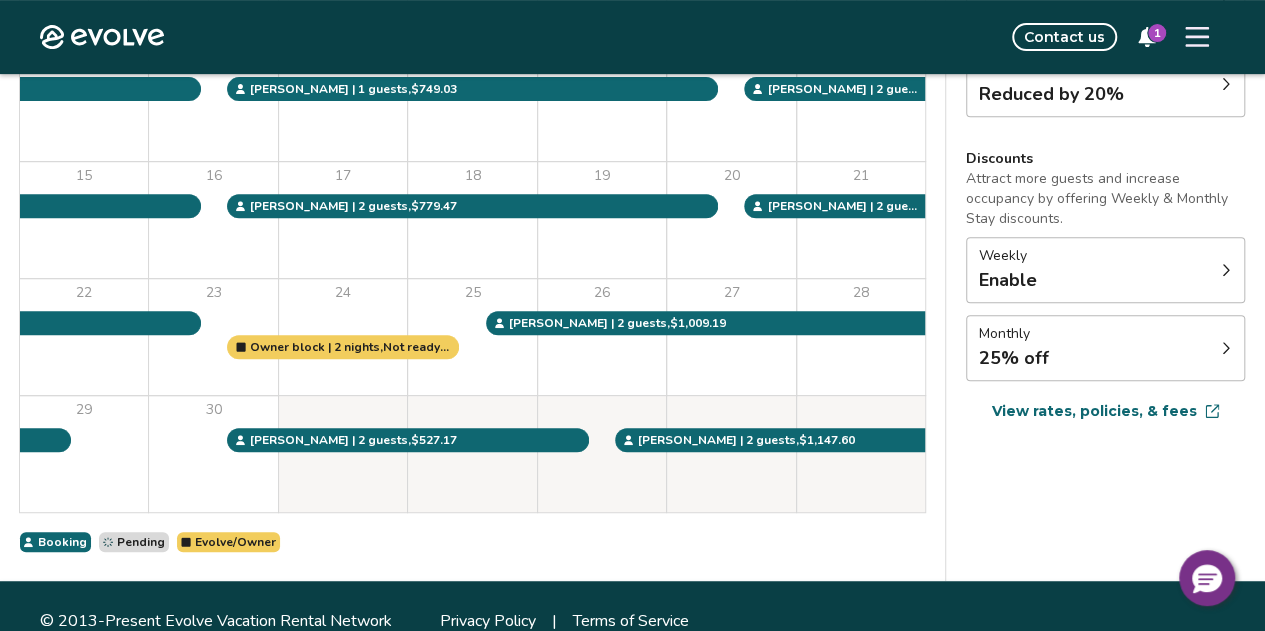 scroll, scrollTop: 400, scrollLeft: 0, axis: vertical 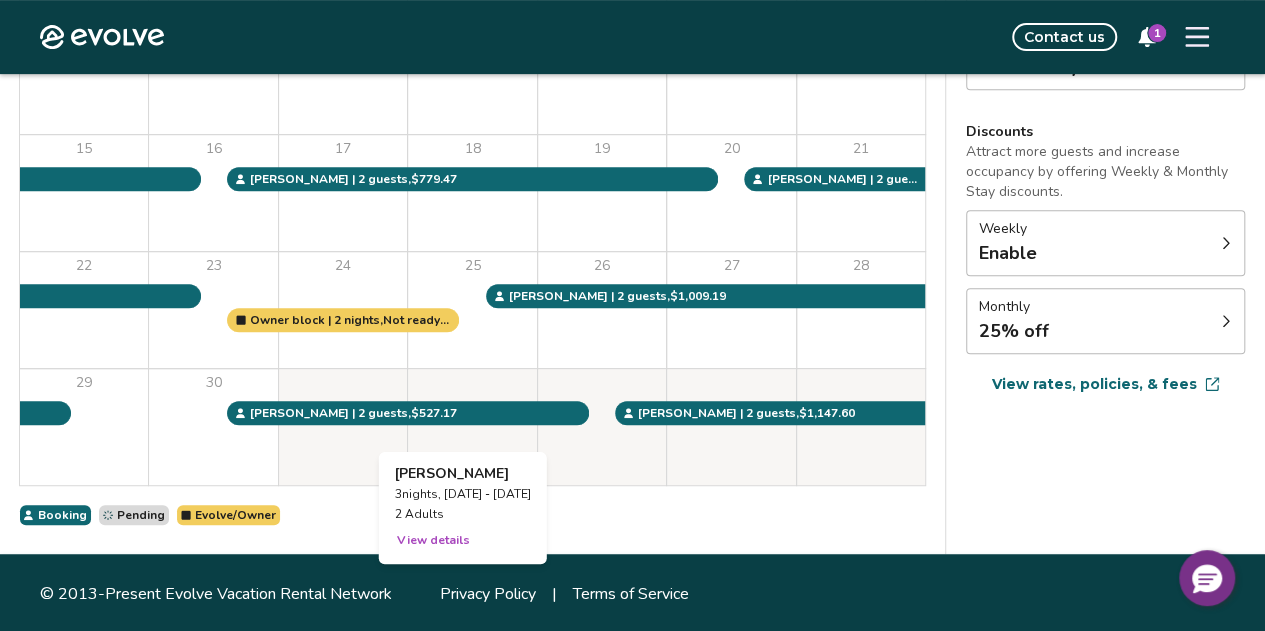 click on "View details" at bounding box center [433, 540] 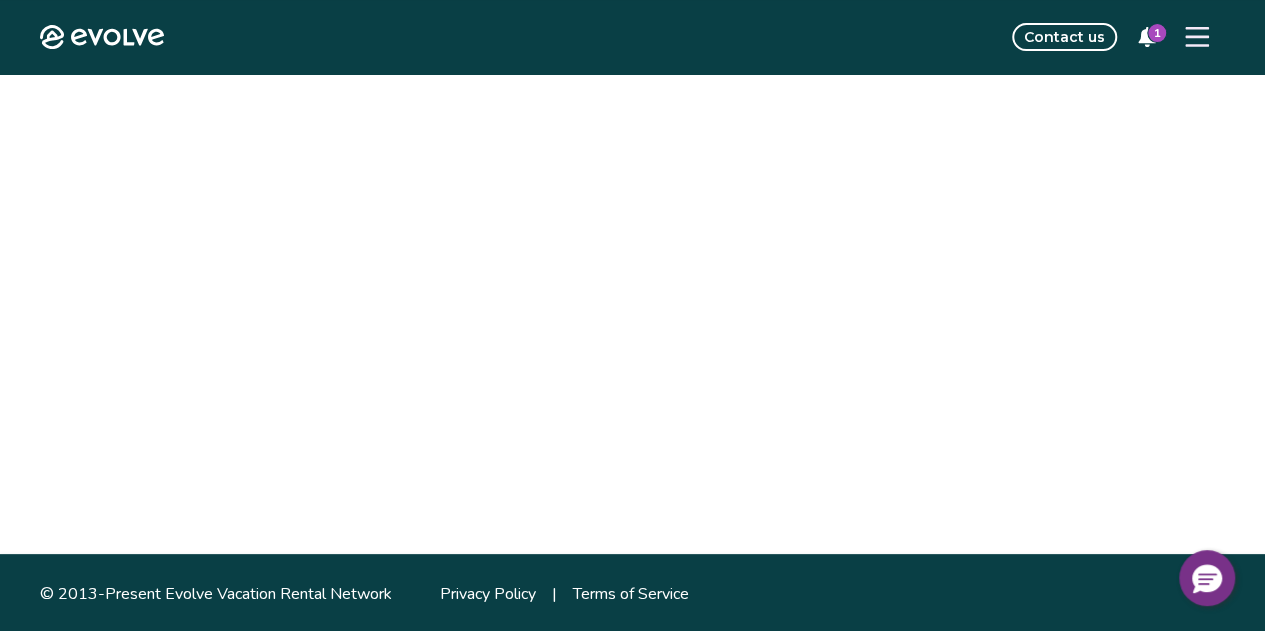 scroll, scrollTop: 0, scrollLeft: 0, axis: both 